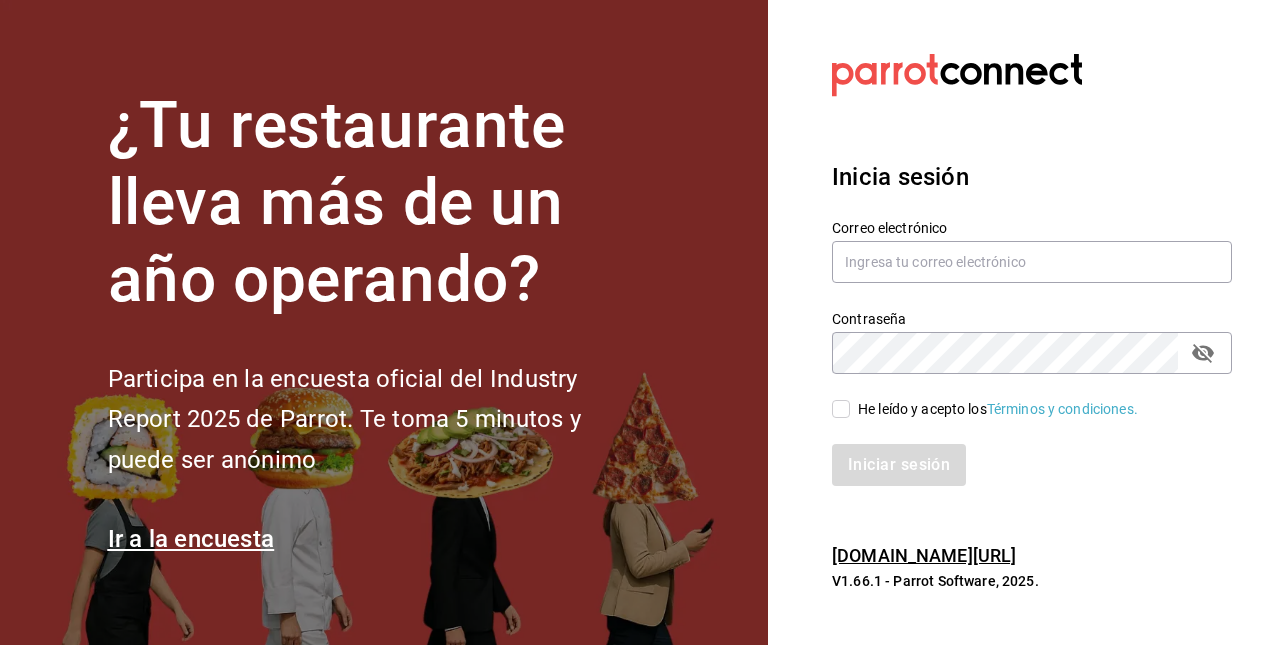scroll, scrollTop: 0, scrollLeft: 0, axis: both 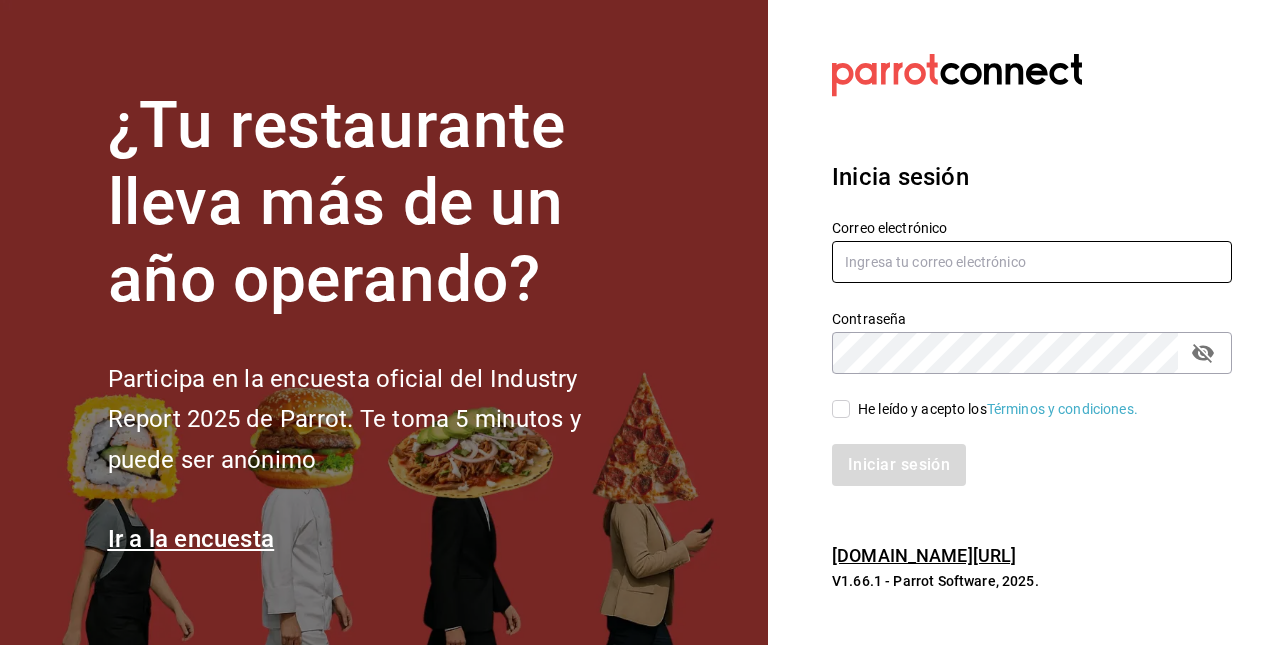 type on "animal.stregis@grupocosteno.com" 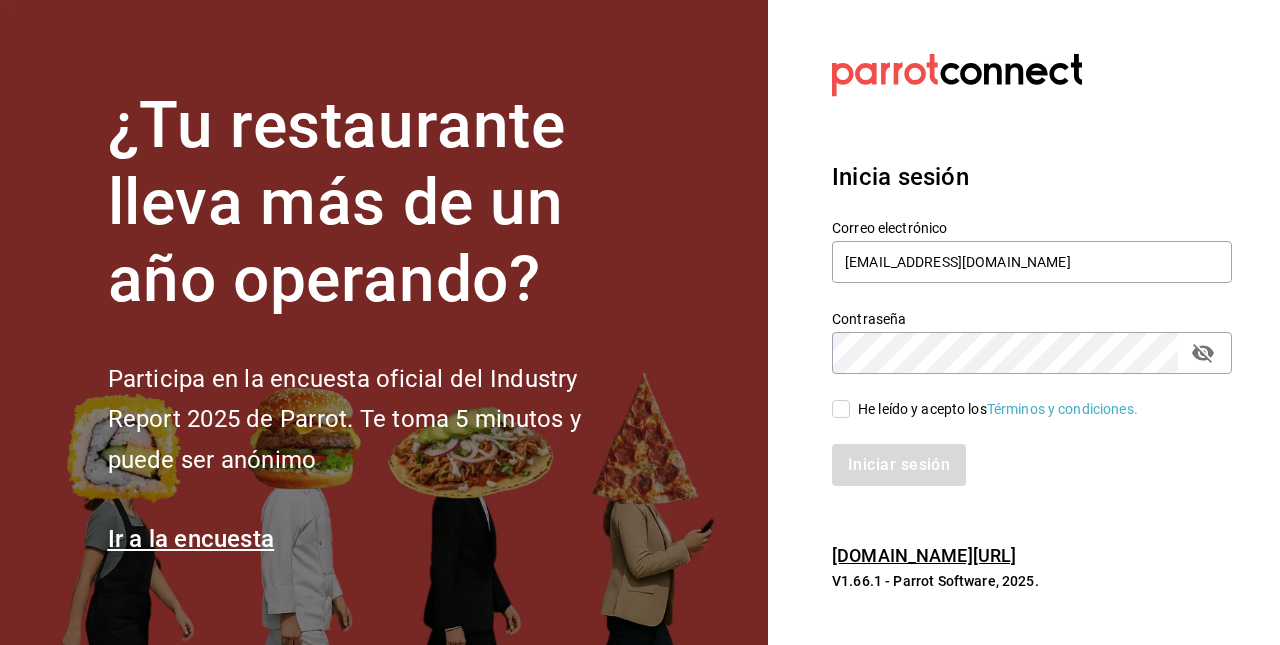 click on "He leído y acepto los  Términos y condiciones." at bounding box center [841, 409] 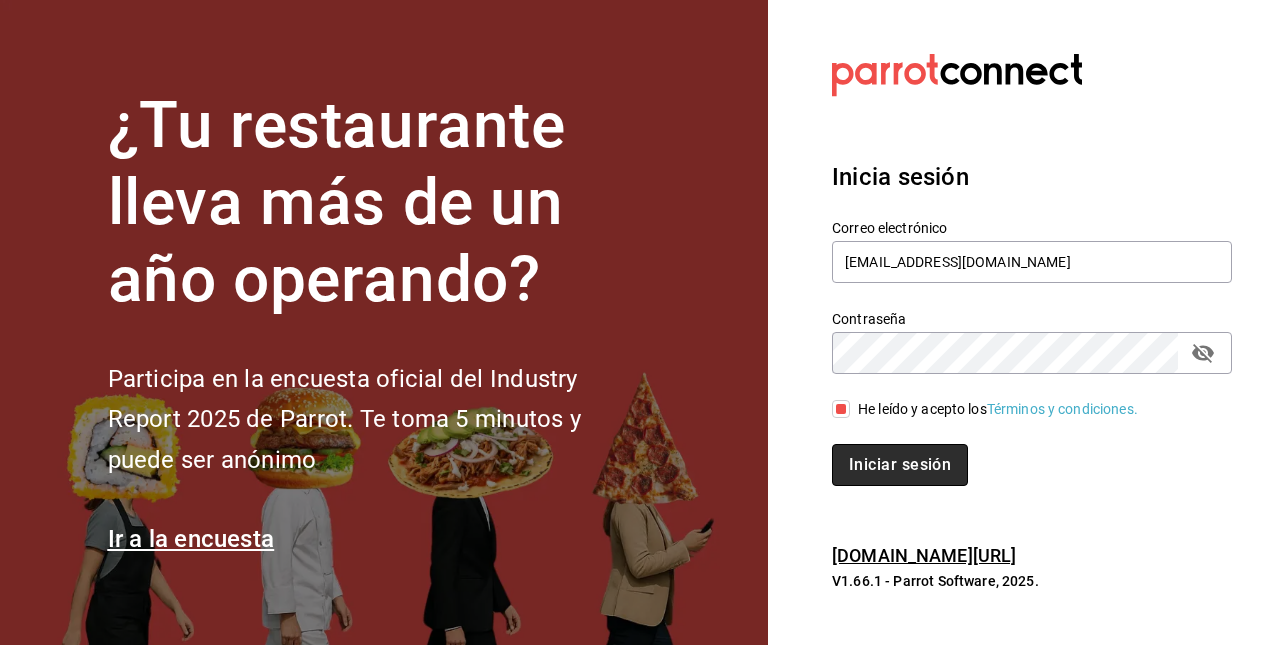 click on "Iniciar sesión" at bounding box center (900, 465) 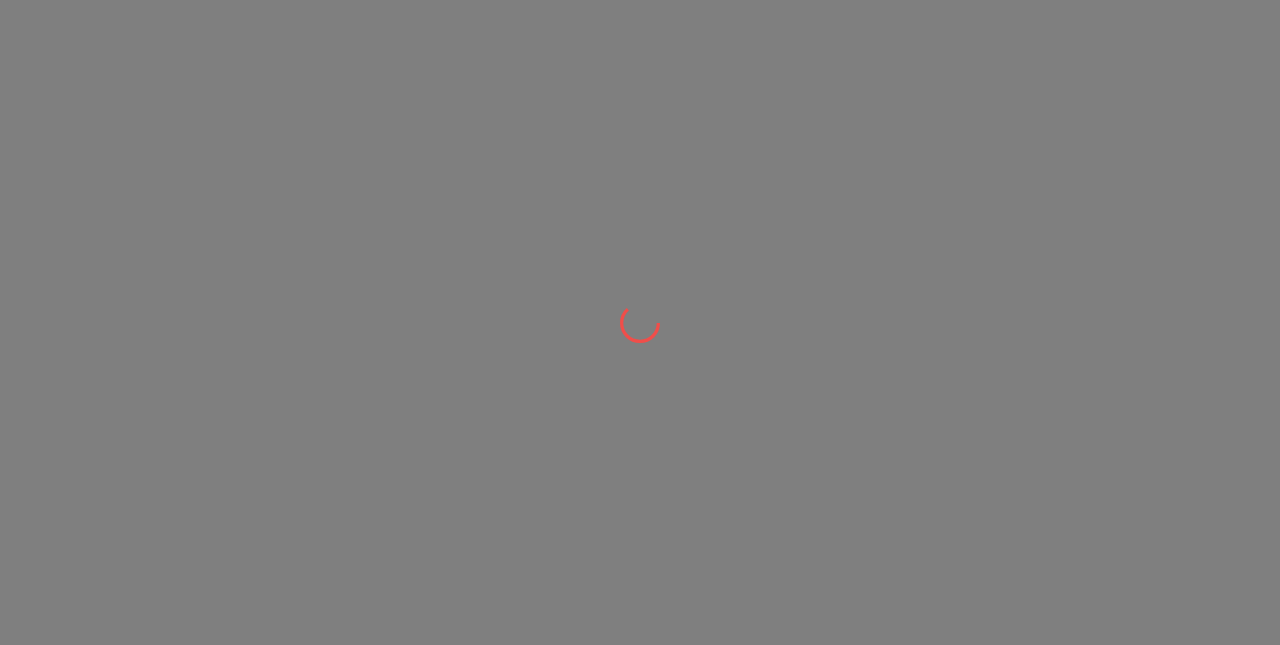 scroll, scrollTop: 0, scrollLeft: 0, axis: both 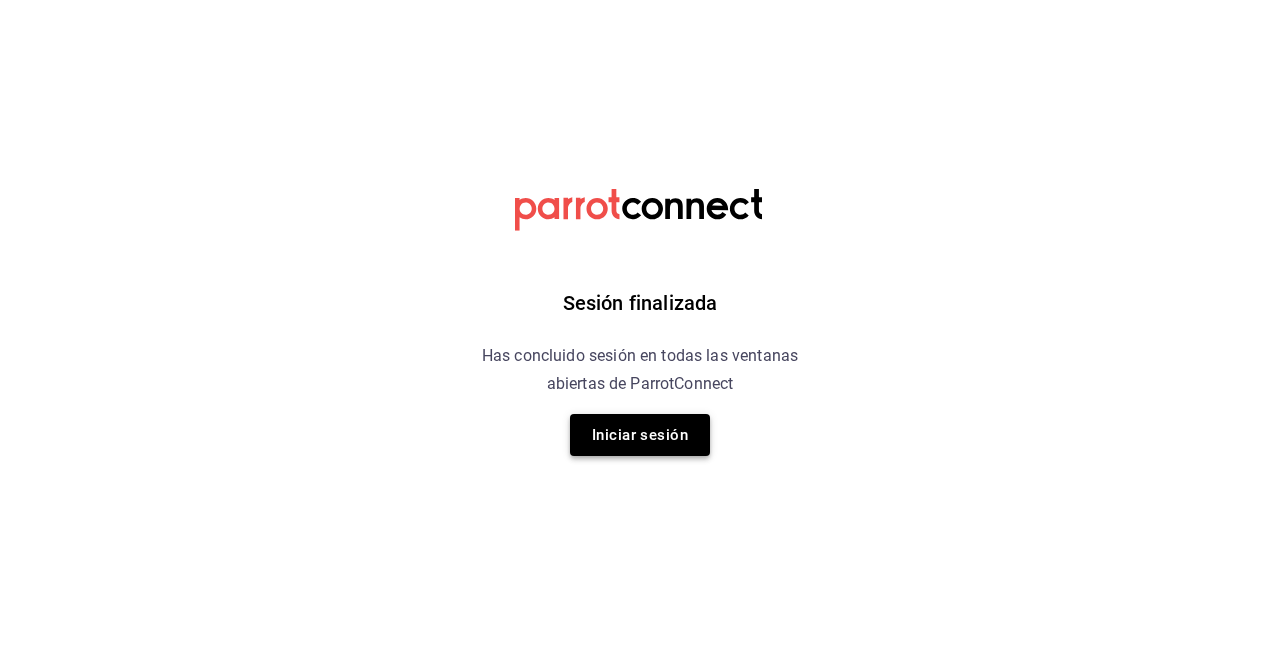 click on "Iniciar sesión" at bounding box center [640, 435] 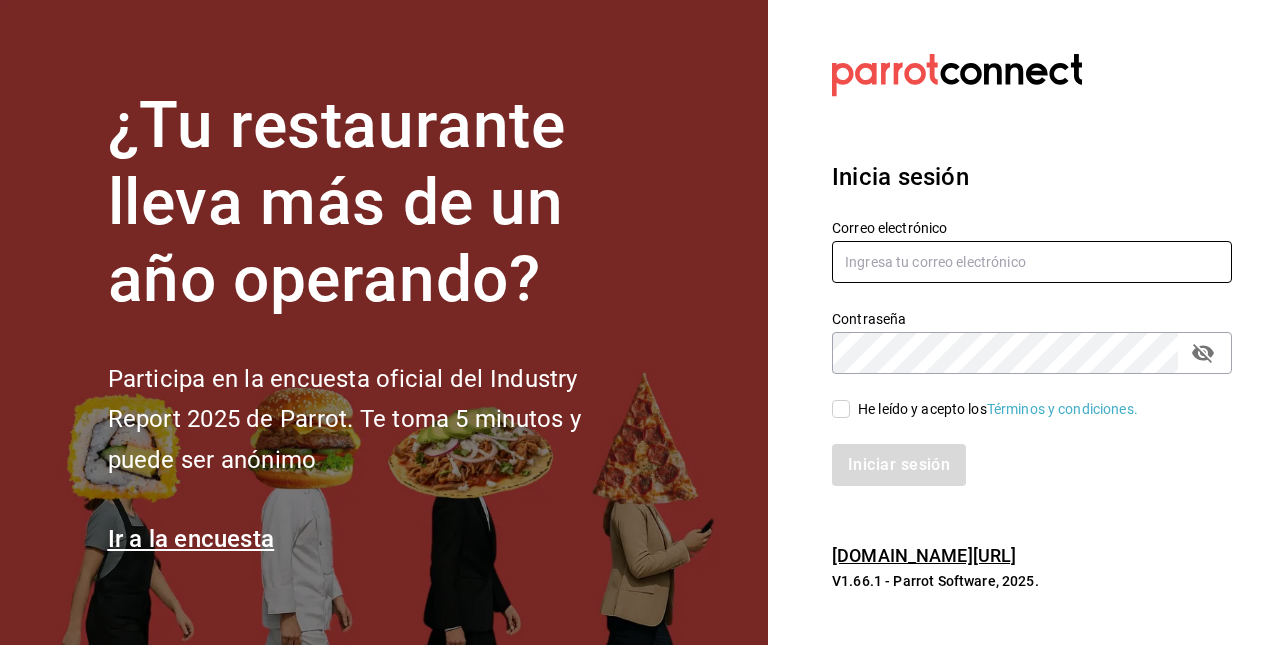 type on "animal.stregis@grupocosteno.com" 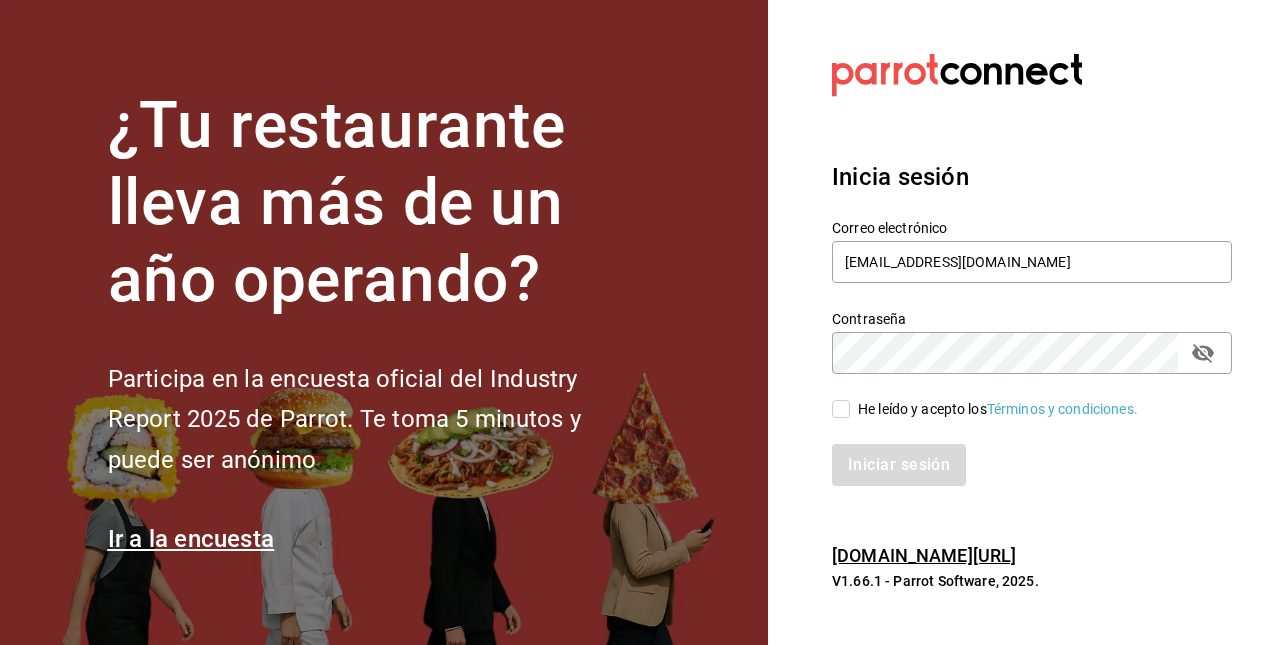 click 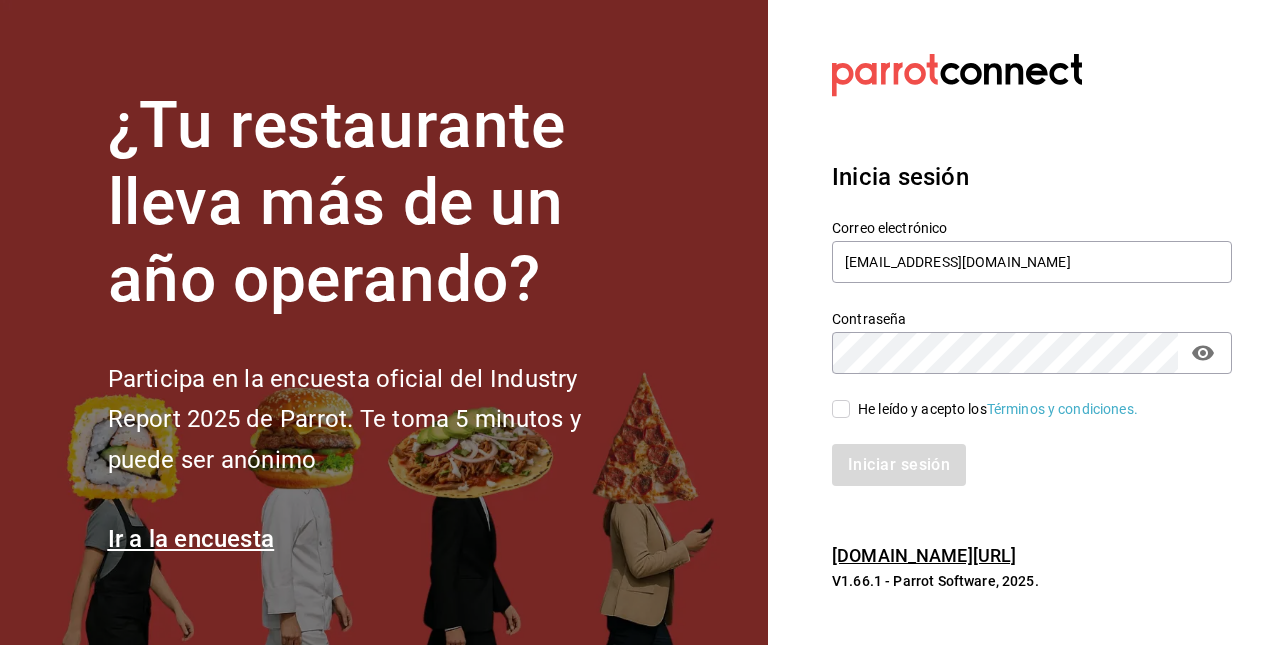 click on "He leído y acepto los  Términos y condiciones." at bounding box center (1032, 409) 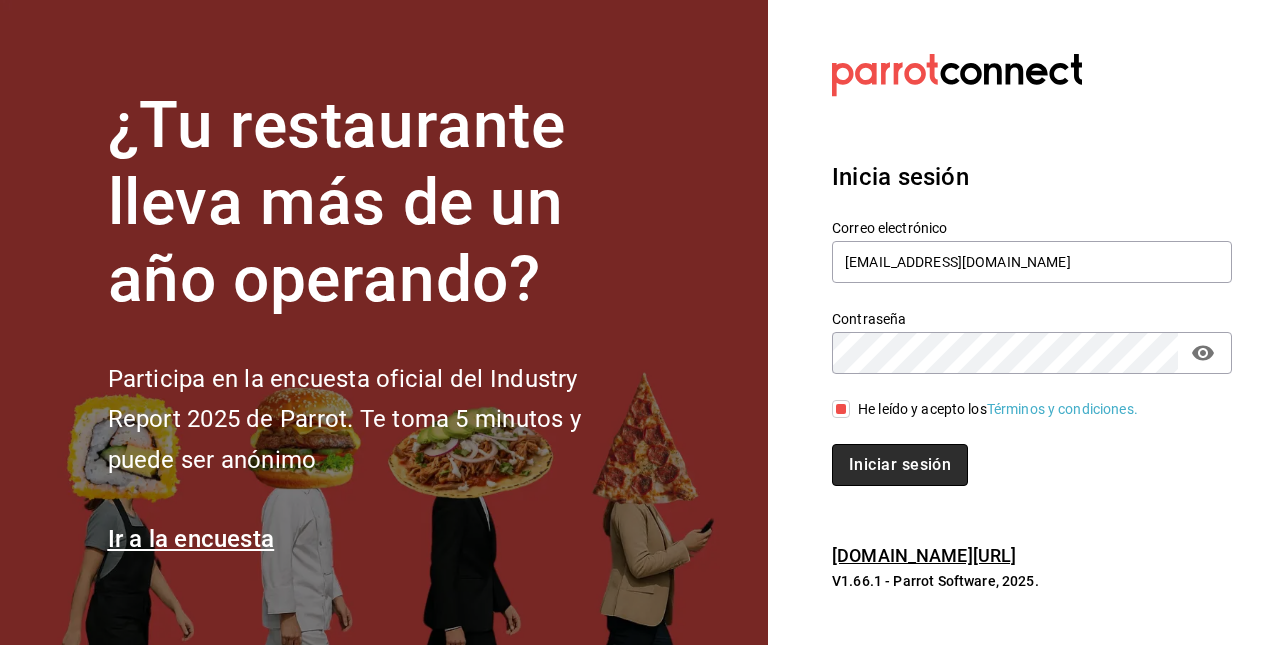 click on "Iniciar sesión" at bounding box center (900, 465) 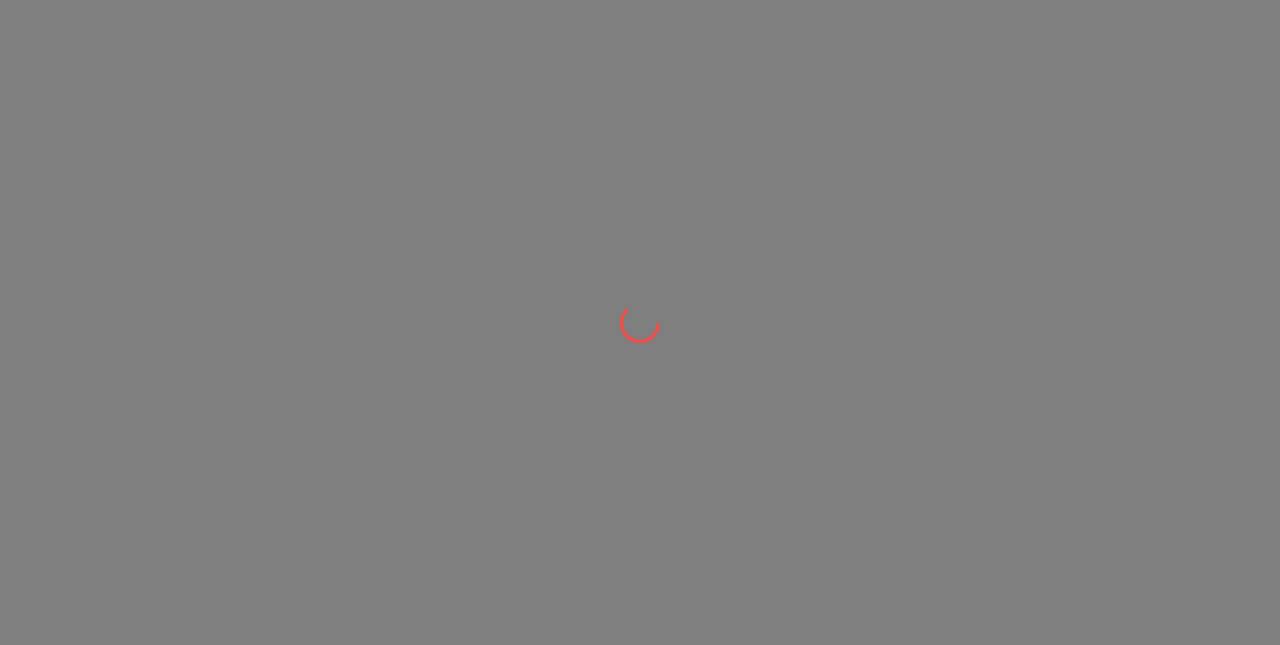 scroll, scrollTop: 0, scrollLeft: 0, axis: both 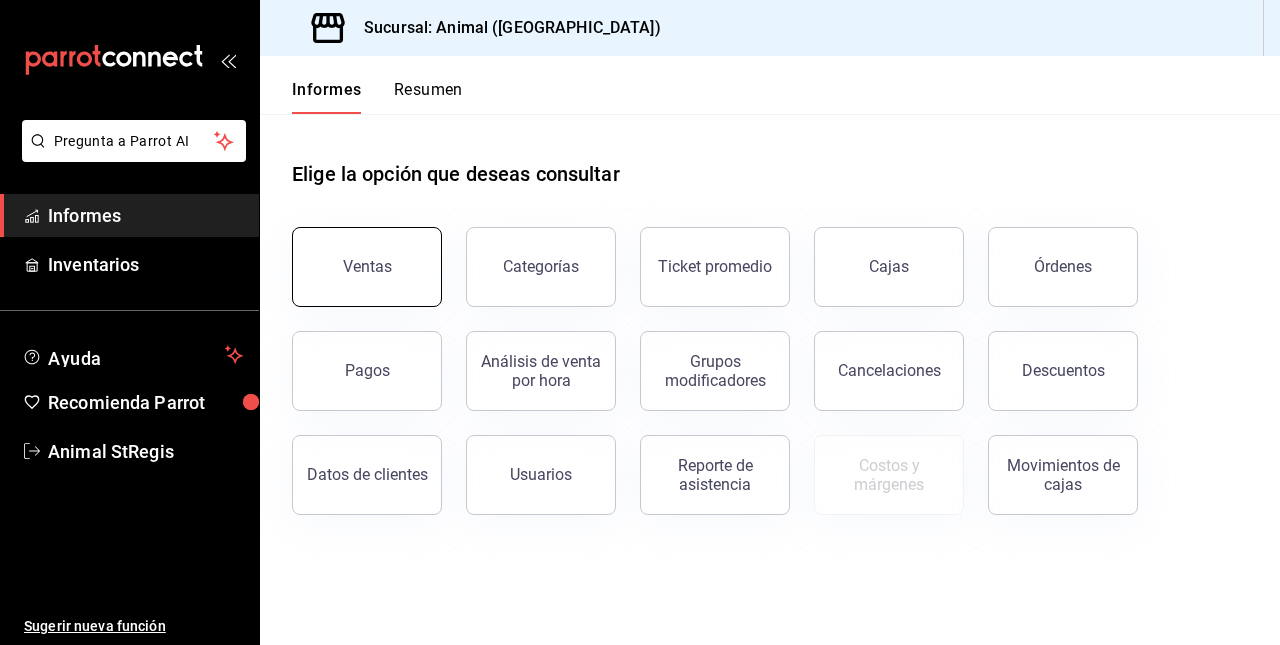 click on "Ventas" at bounding box center [367, 267] 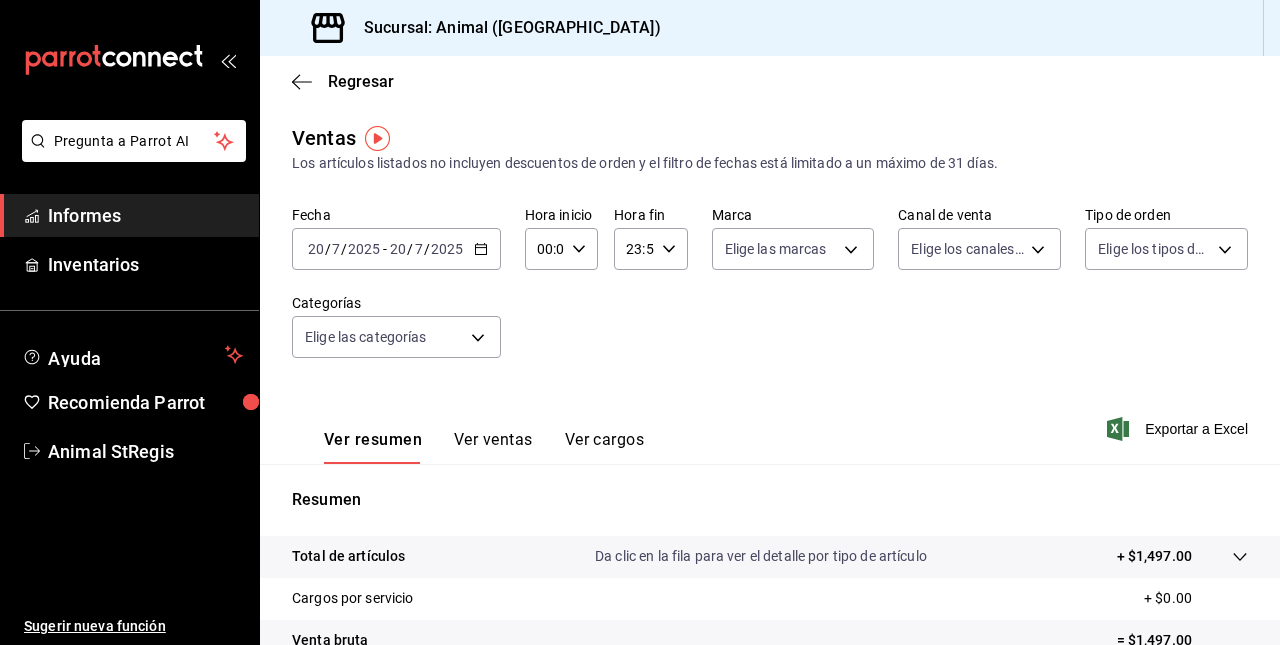 click 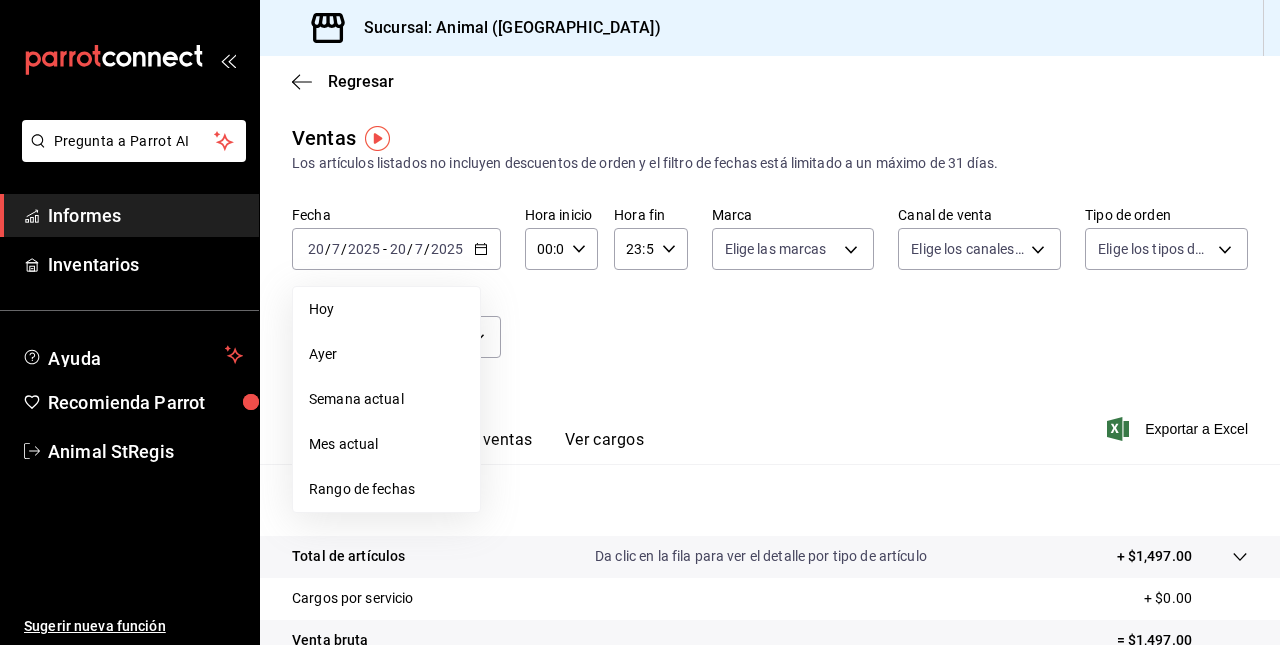 click on "Rango de fechas" at bounding box center [386, 489] 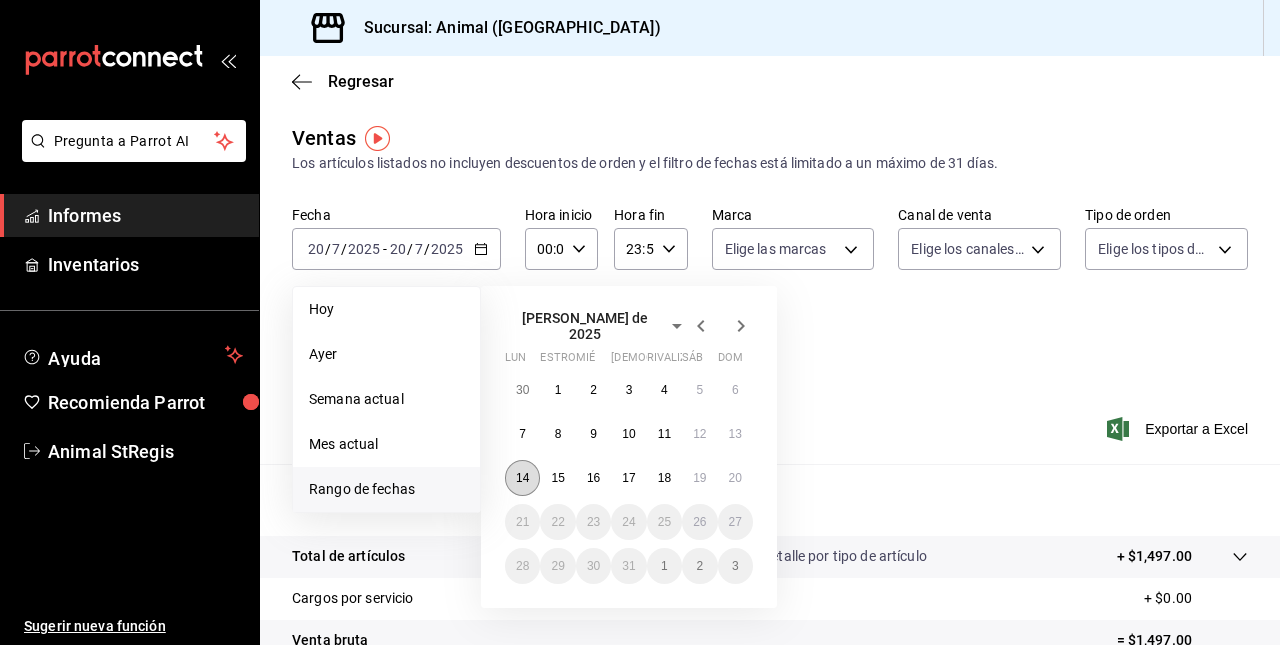 click on "14" at bounding box center (522, 478) 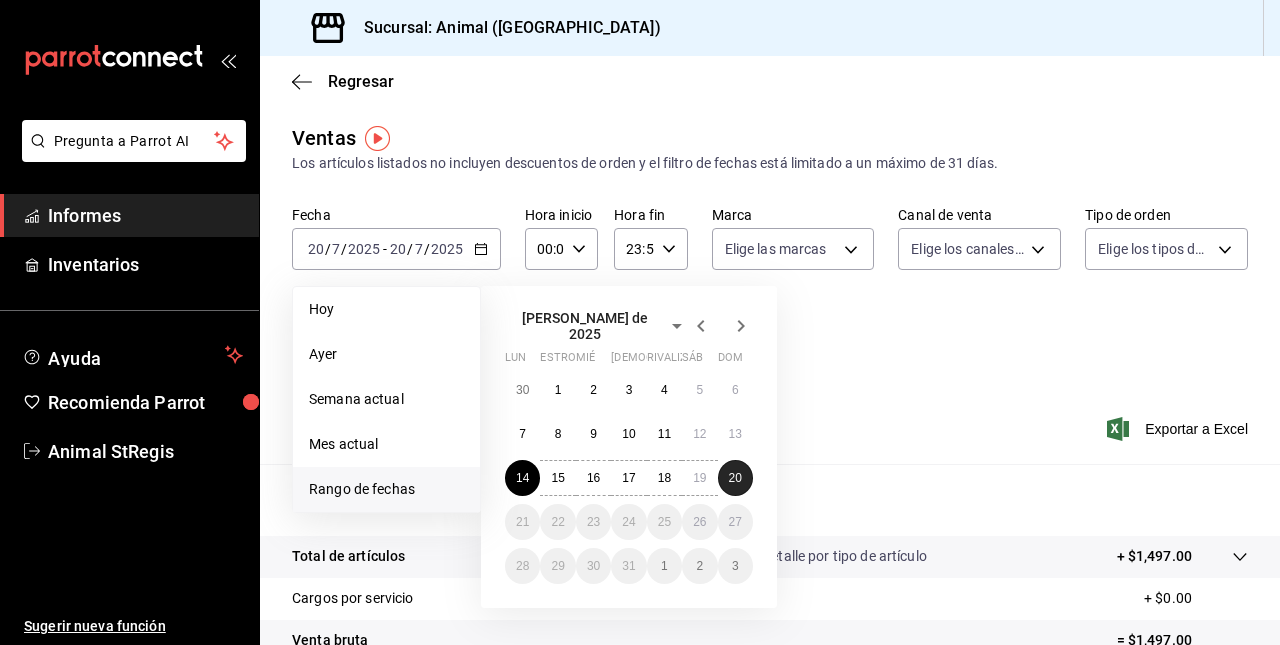 click on "20" at bounding box center (735, 478) 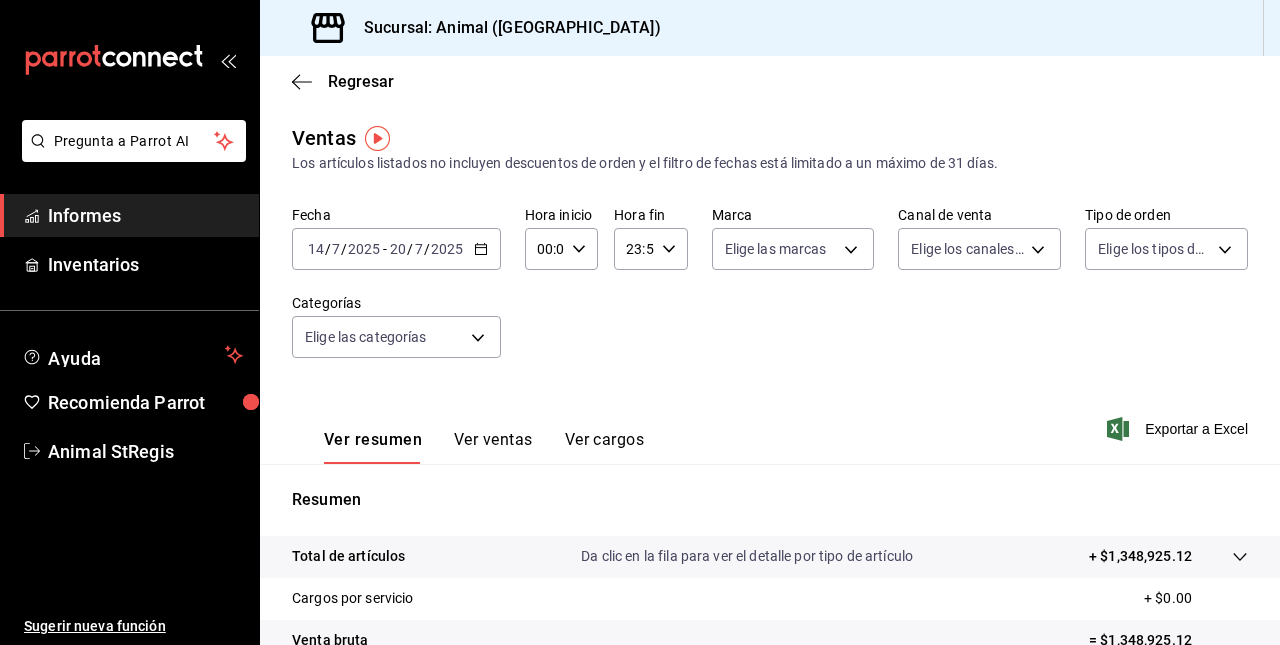 click 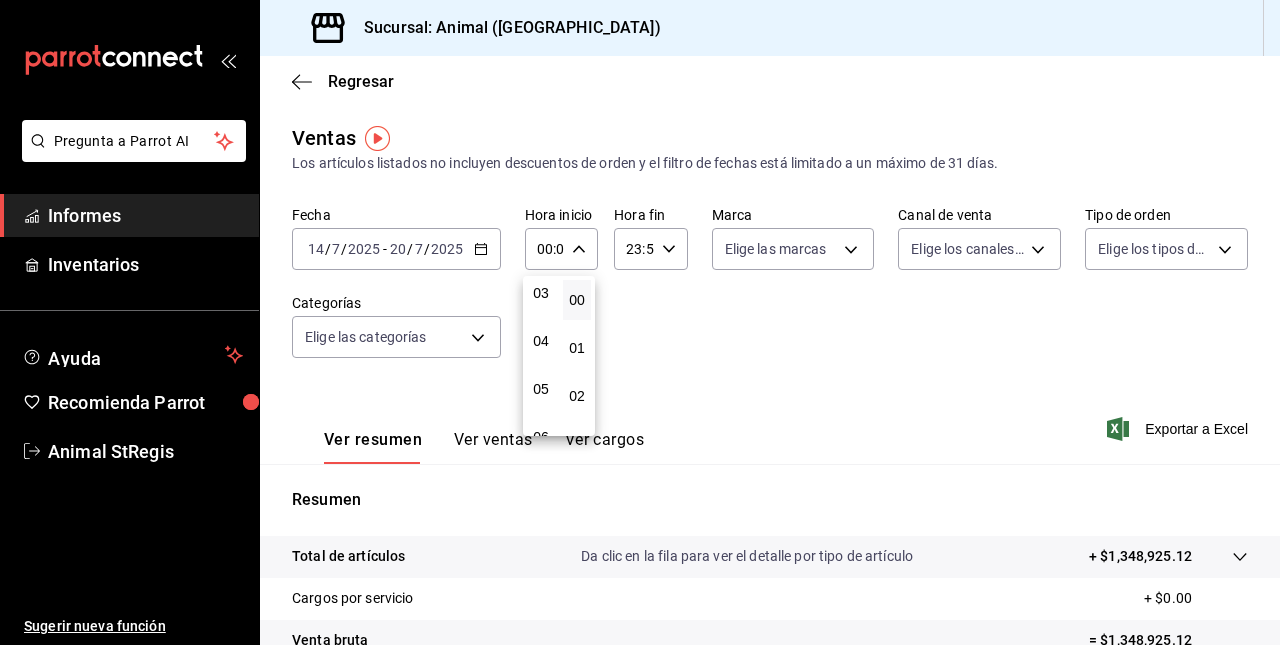 scroll, scrollTop: 154, scrollLeft: 0, axis: vertical 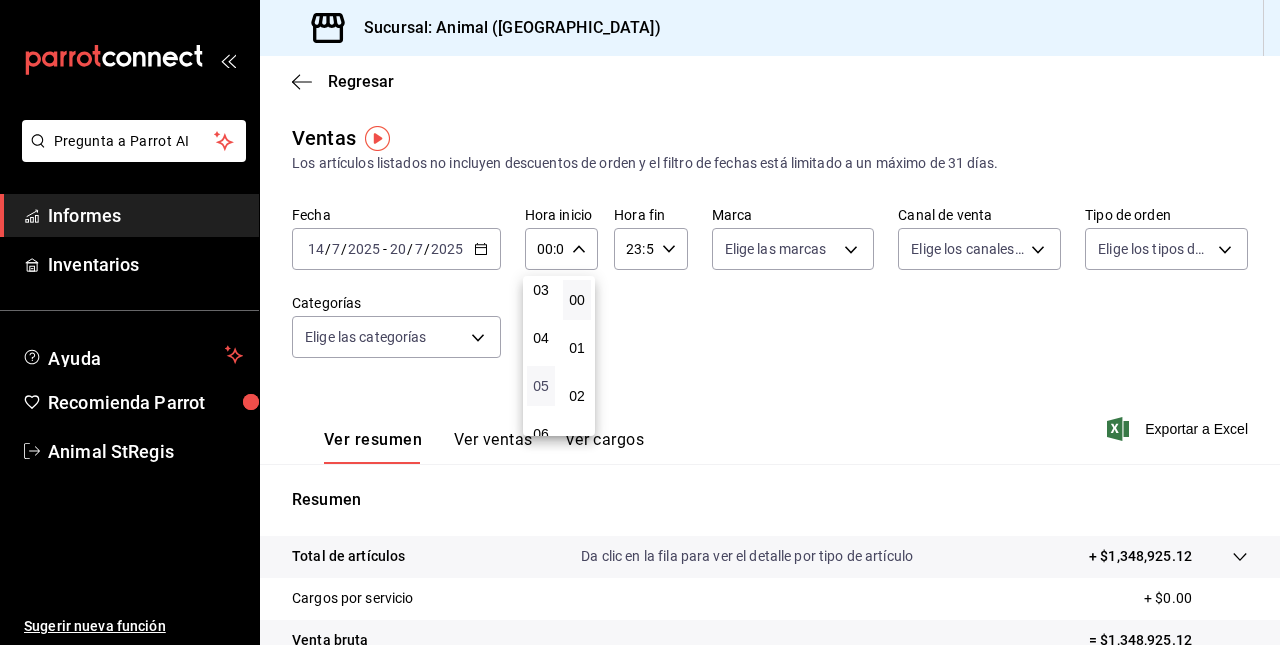 click on "05" at bounding box center (541, 386) 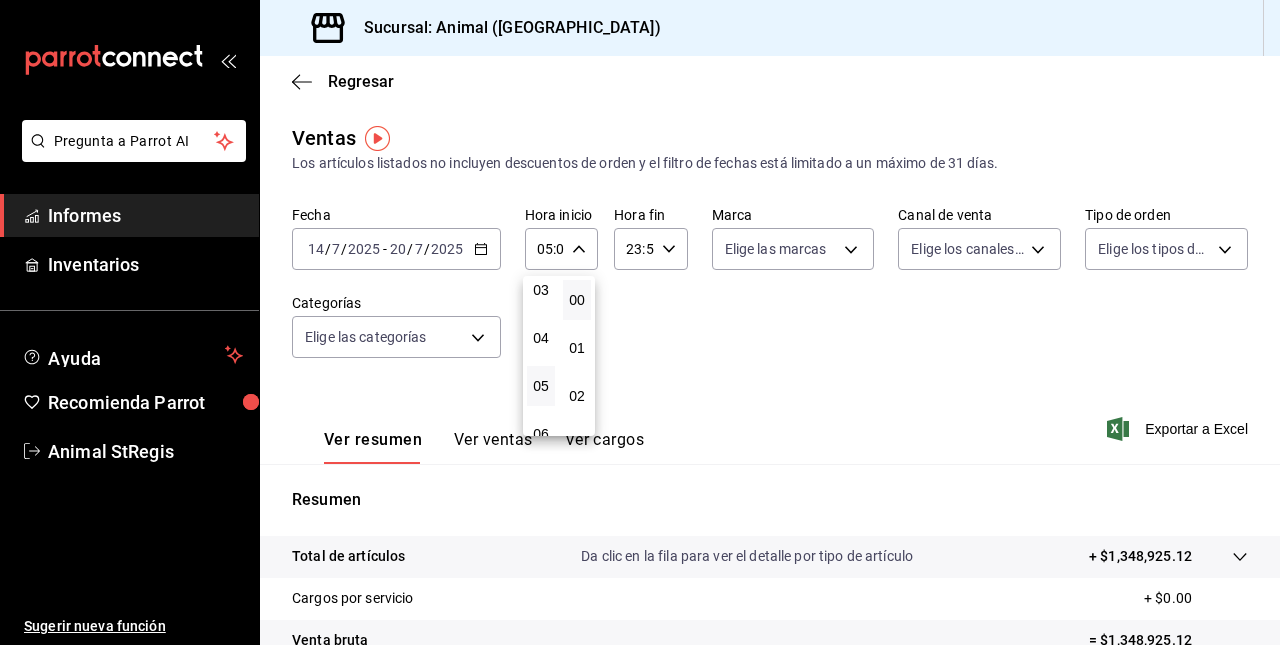 click at bounding box center (640, 322) 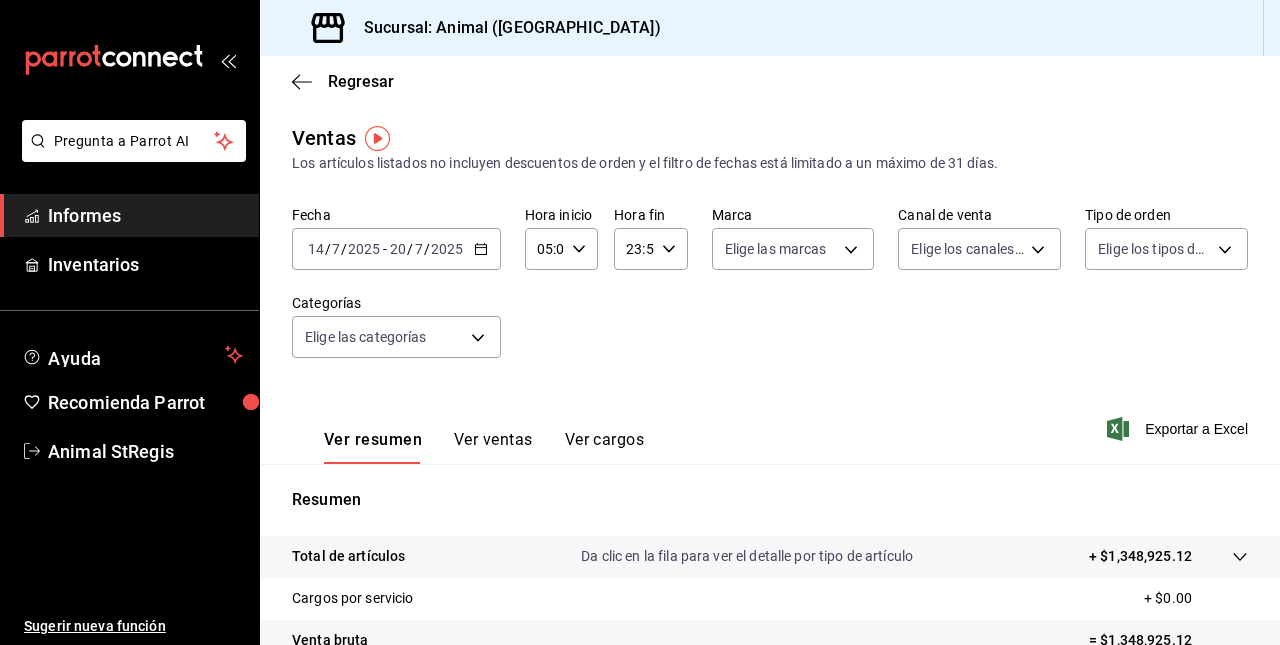 click 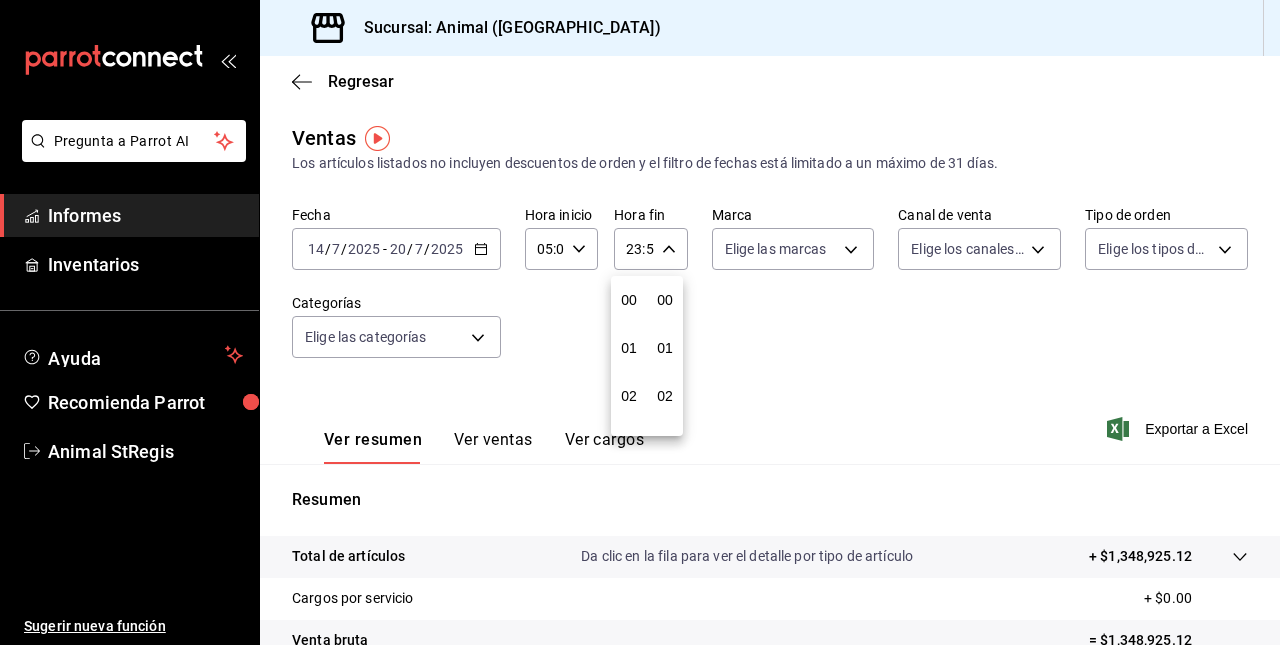 scroll, scrollTop: 992, scrollLeft: 0, axis: vertical 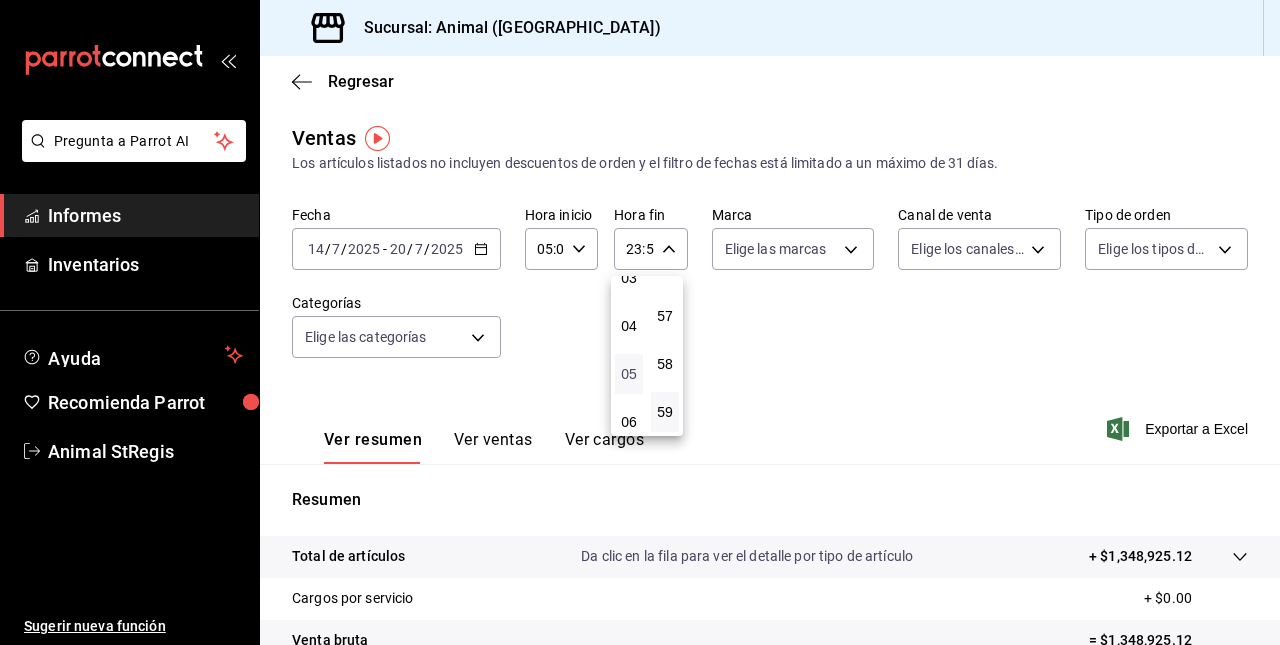 click on "05" at bounding box center [629, 374] 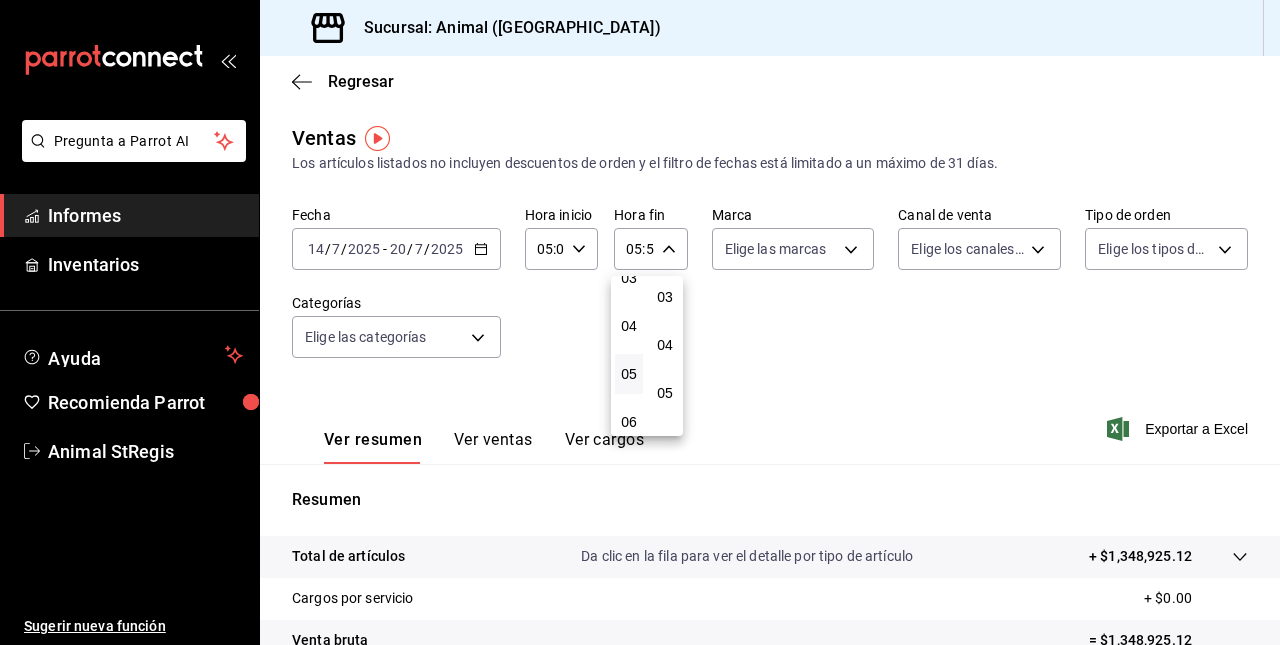 scroll, scrollTop: 0, scrollLeft: 0, axis: both 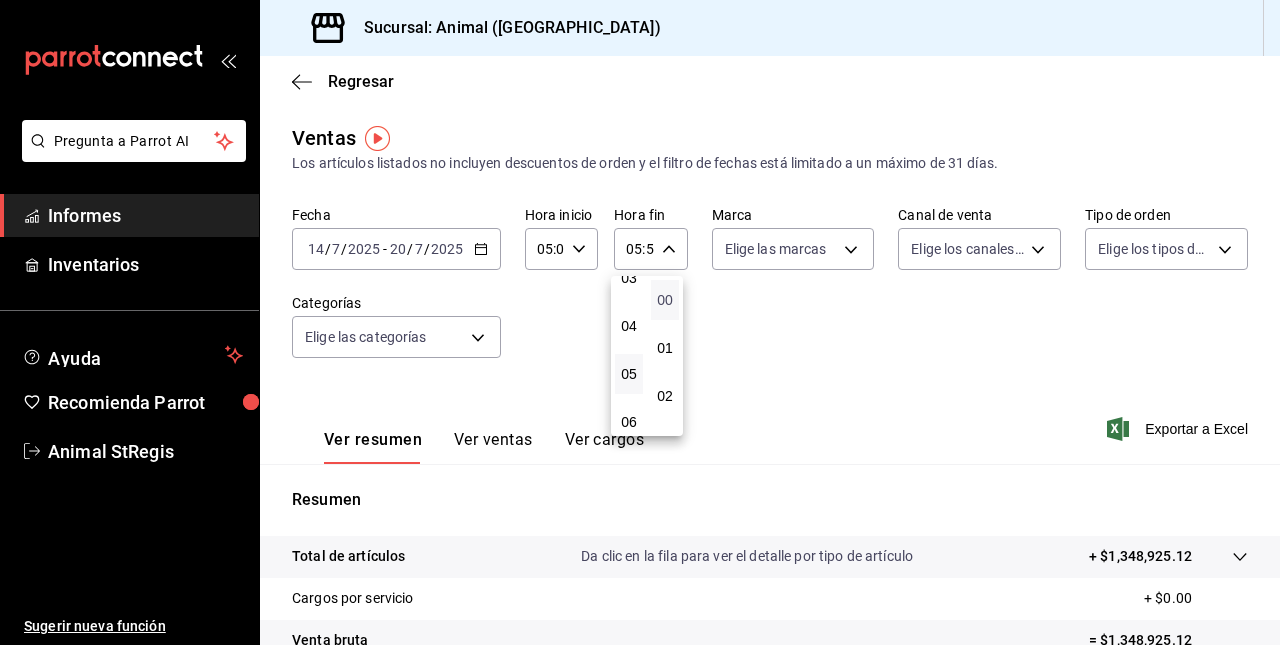 click on "00" at bounding box center [665, 300] 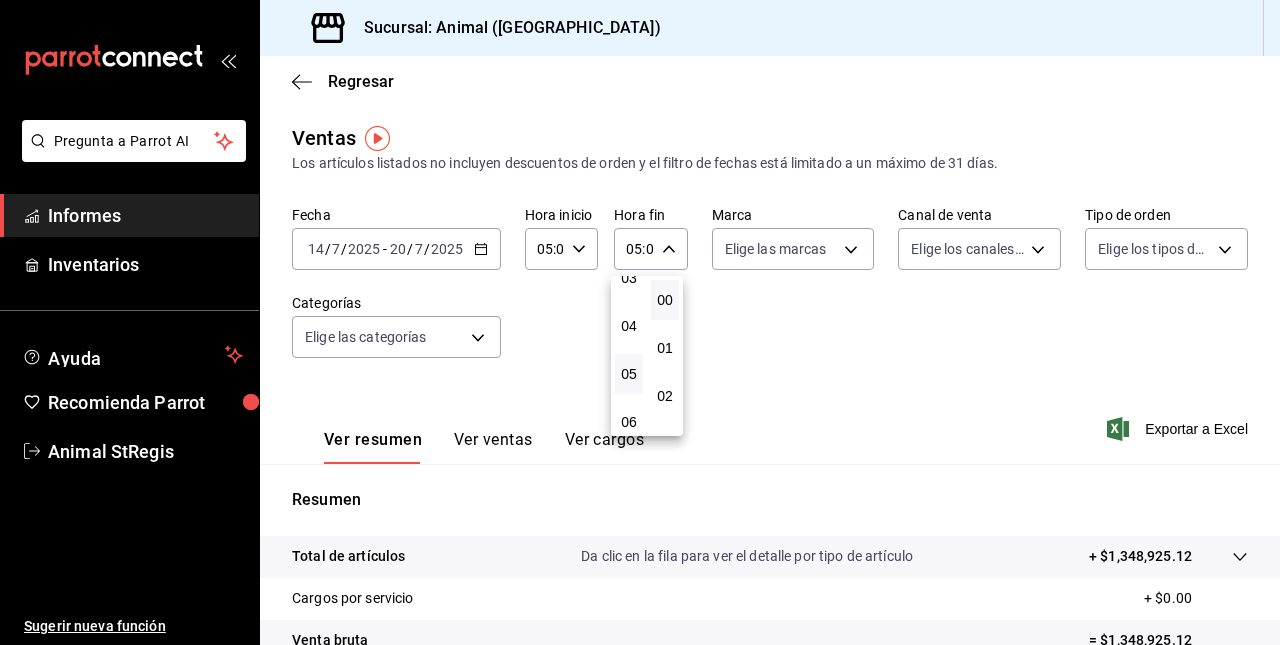 click at bounding box center (640, 322) 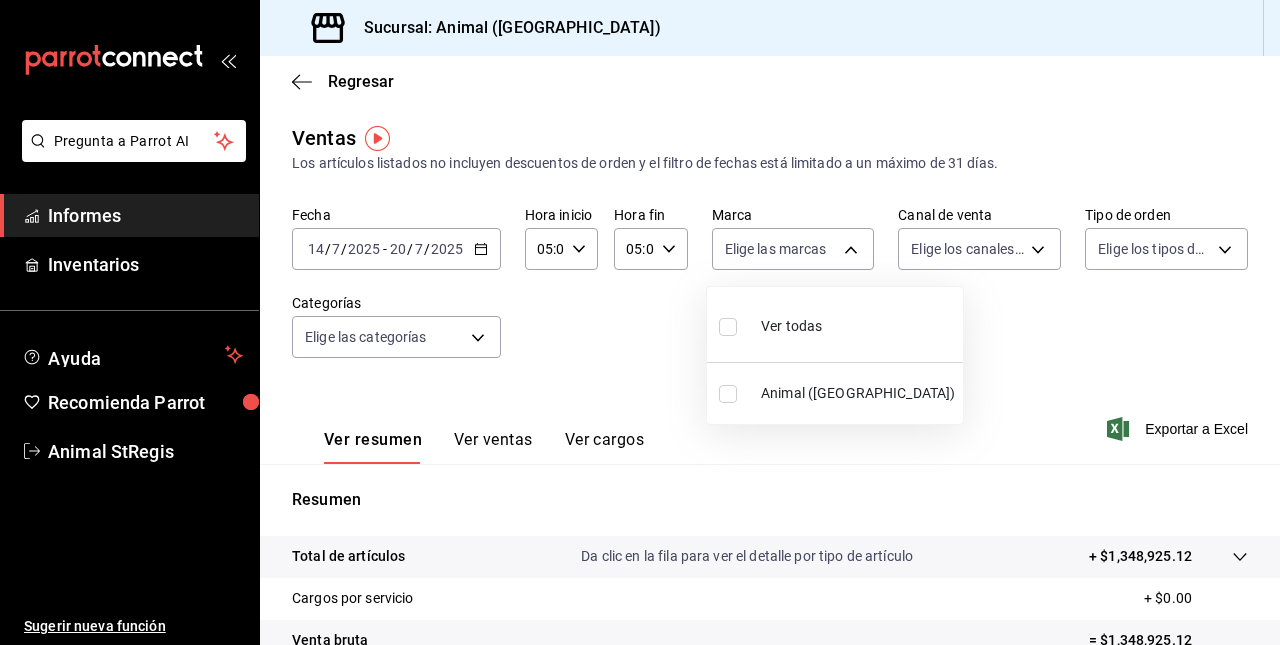 click on "Pregunta a Parrot AI Informes   Inventarios   Ayuda Recomienda Parrot   Animal StRegis   Sugerir nueva función   Sucursal: Animal (St Regis) Regresar Ventas Los artículos listados no incluyen descuentos de orden y el filtro de fechas está limitado a un máximo de 31 [PERSON_NAME]. Fecha [DATE] [DATE] - [DATE] [DATE] Hora inicio 05:00 Hora inicio Hora fin 05:00 Hora fin Marca Elige las marcas Canal de venta Elige los [PERSON_NAME] de venta Tipo de orden Elige los tipos de orden Categorías Elige las categorías Ver resumen Ver ventas Ver cargos Exportar a Excel Resumen Total de artículos Da clic en la fila para ver el detalle por tipo de artículo + $1,348,925.12 Cargos por servicio + $0.00 Venta bruta = $1,348,925.12 Descuentos totales - $15,784.00 Certificados de regalo - $0.00 Venta total = $1,333,141.12 Impuestos - $183,881.53 Venta [PERSON_NAME] = $1,149,259.59 Pregunta a Parrot AI Informes   Inventarios   Ayuda Recomienda Parrot   Animal StRegis   Sugerir nueva función   Ver video tutorial Ir a video" at bounding box center (640, 322) 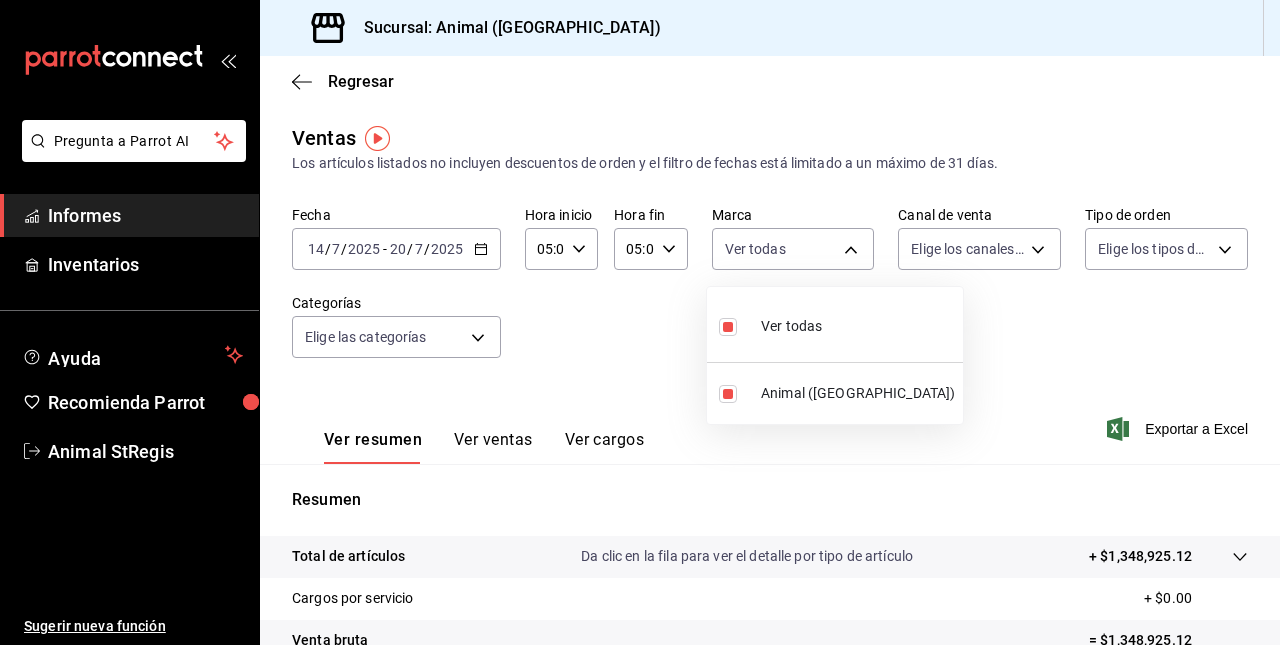 click at bounding box center (640, 322) 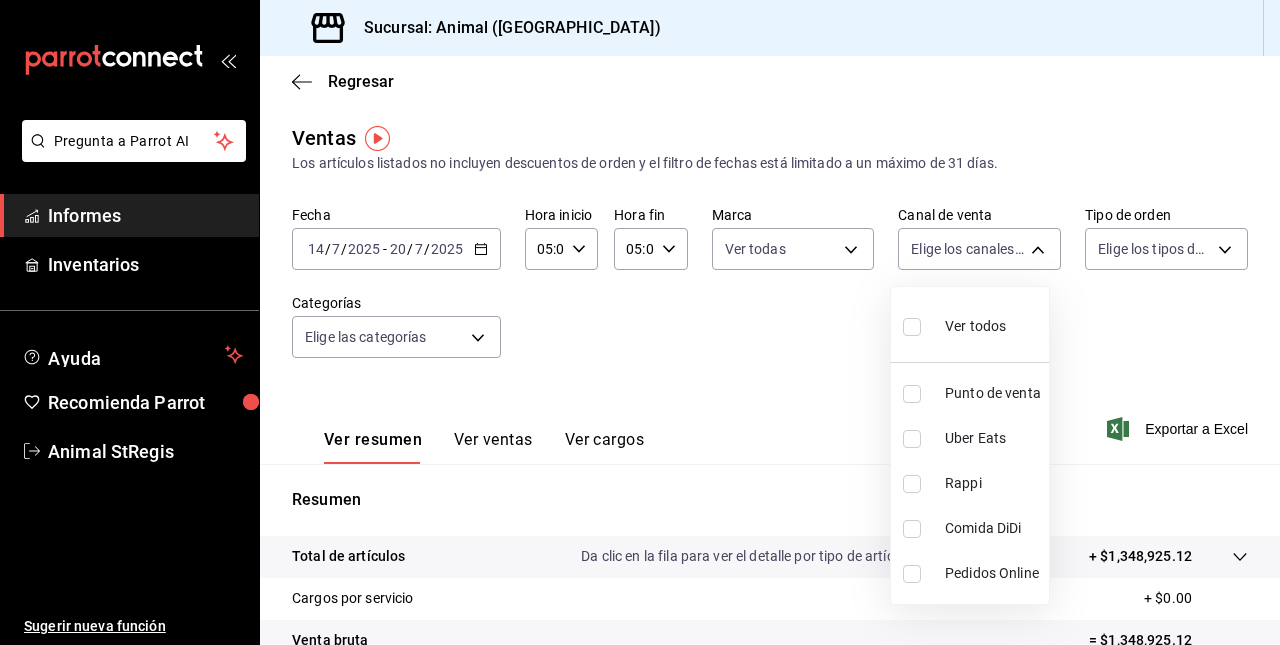 click on "Pregunta a Parrot AI Informes   Inventarios   Ayuda Recomienda Parrot   Animal StRegis   Sugerir nueva función   Sucursal: Animal (St Regis) Regresar Ventas Los artículos listados no incluyen descuentos de orden y el filtro de fechas está limitado a un máximo de 31 [PERSON_NAME]. Fecha [DATE] [DATE] - [DATE] [DATE] Hora inicio 05:00 Hora inicio Hora fin 05:00 Hora fin Marca Ver todas 3f39fcdc-c8c4-4fff-883a-47b345d9391c Canal de venta Elige los [PERSON_NAME] de venta Tipo de orden Elige los tipos de orden Categorías Elige las categorías Ver resumen Ver ventas Ver cargos Exportar a Excel Resumen Total de artículos Da clic en la fila para ver el detalle por tipo de artículo + $1,348,925.12 Cargos por servicio + $0.00 Venta bruta = $1,348,925.12 Descuentos totales - $15,784.00 Certificados de regalo - $0.00 Venta total = $1,333,141.12 Impuestos - $183,881.53 Venta [PERSON_NAME] = $1,149,259.59 Pregunta a Parrot AI Informes   Inventarios   Ayuda Recomienda Parrot   Animal StRegis   Sugerir nueva función" at bounding box center [640, 322] 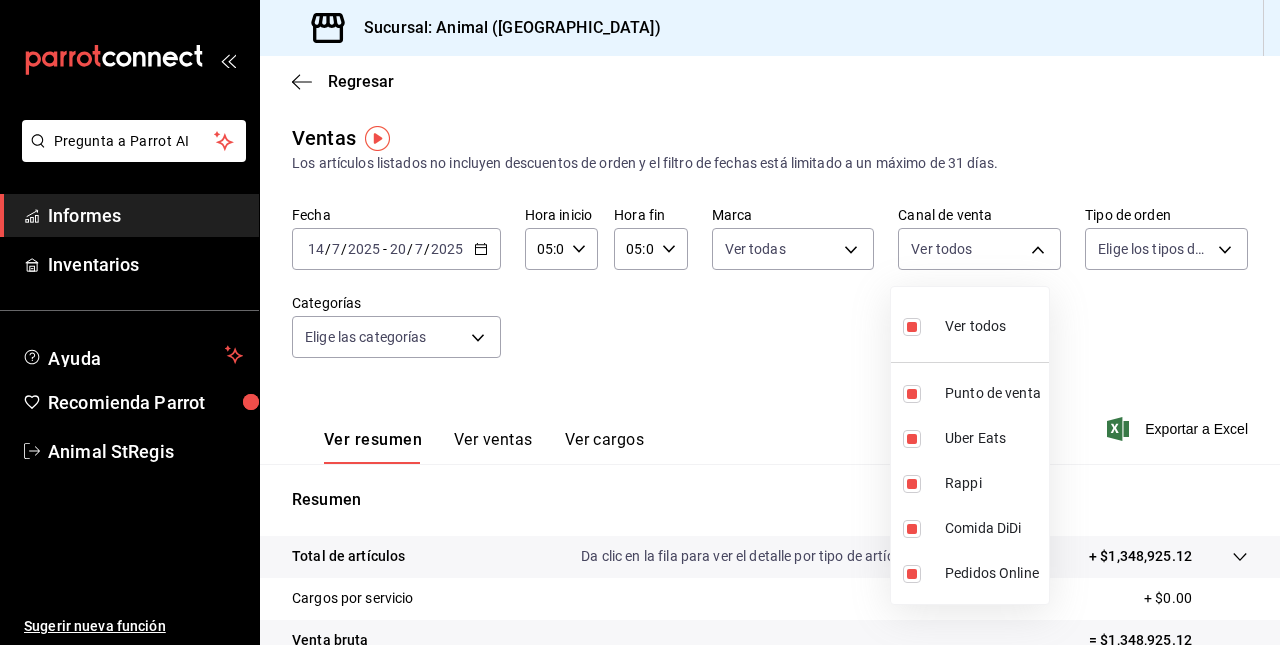 click at bounding box center [640, 322] 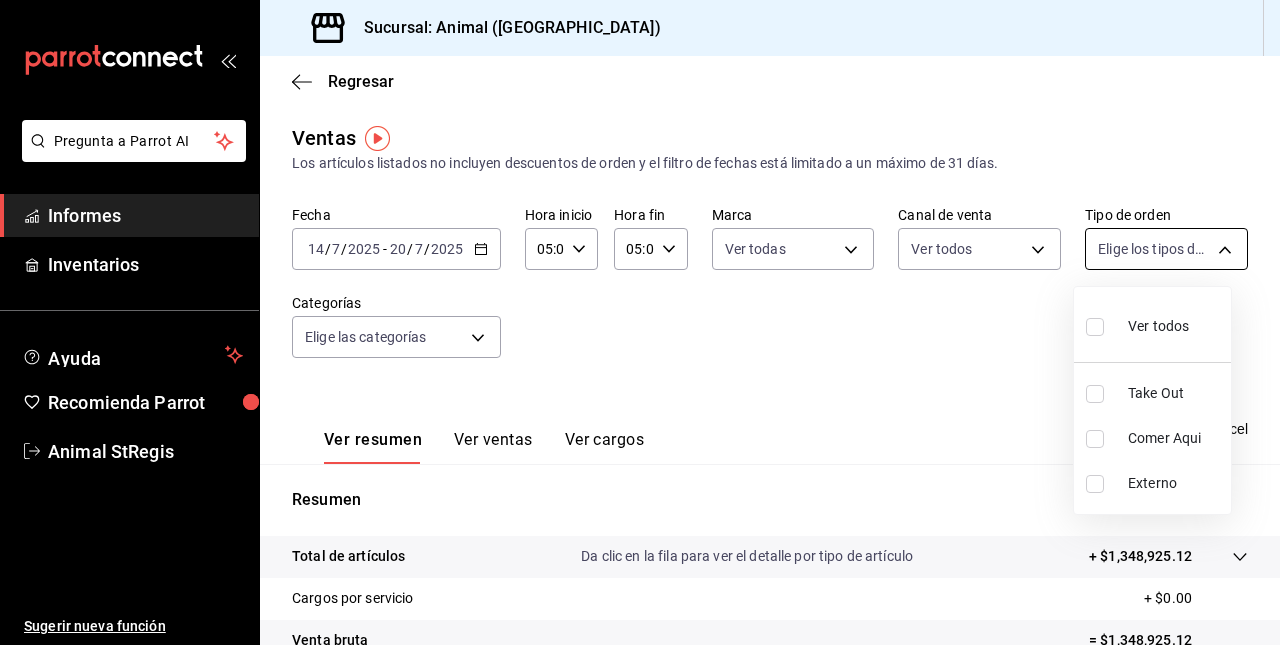 click on "Pregunta a Parrot AI Informes   Inventarios   Ayuda Recomienda Parrot   Animal StRegis   Sugerir nueva función   Sucursal: Animal (St Regis) Regresar Ventas Los artículos listados no incluyen descuentos de orden y el filtro de fechas está limitado a un máximo de 31 [PERSON_NAME]. Fecha [DATE] [DATE] - [DATE] [DATE] Hora inicio 05:00 Hora inicio Hora fin 05:00 Hora fin Marca Ver todas 3f39fcdc-c8c4-4fff-883a-47b345d9391c Canal de venta Ver todos PARROT,UBER_EATS,RAPPI,DIDI_FOOD,ONLINE Tipo de orden Elige los tipos de orden Categorías Elige las categorías Ver resumen Ver ventas Ver cargos Exportar a Excel Resumen Total de artículos Da clic en la fila para ver el detalle por tipo de artículo + $1,348,925.12 Cargos por servicio + $0.00 Venta bruta = $1,348,925.12 Descuentos totales - $15,784.00 Certificados de regalo - $0.00 Venta total = $1,333,141.12 Impuestos - $183,881.53 Venta [PERSON_NAME] = $1,149,259.59 Pregunta a Parrot AI Informes   Inventarios   Ayuda Recomienda Parrot   Animal StRegis" at bounding box center [640, 322] 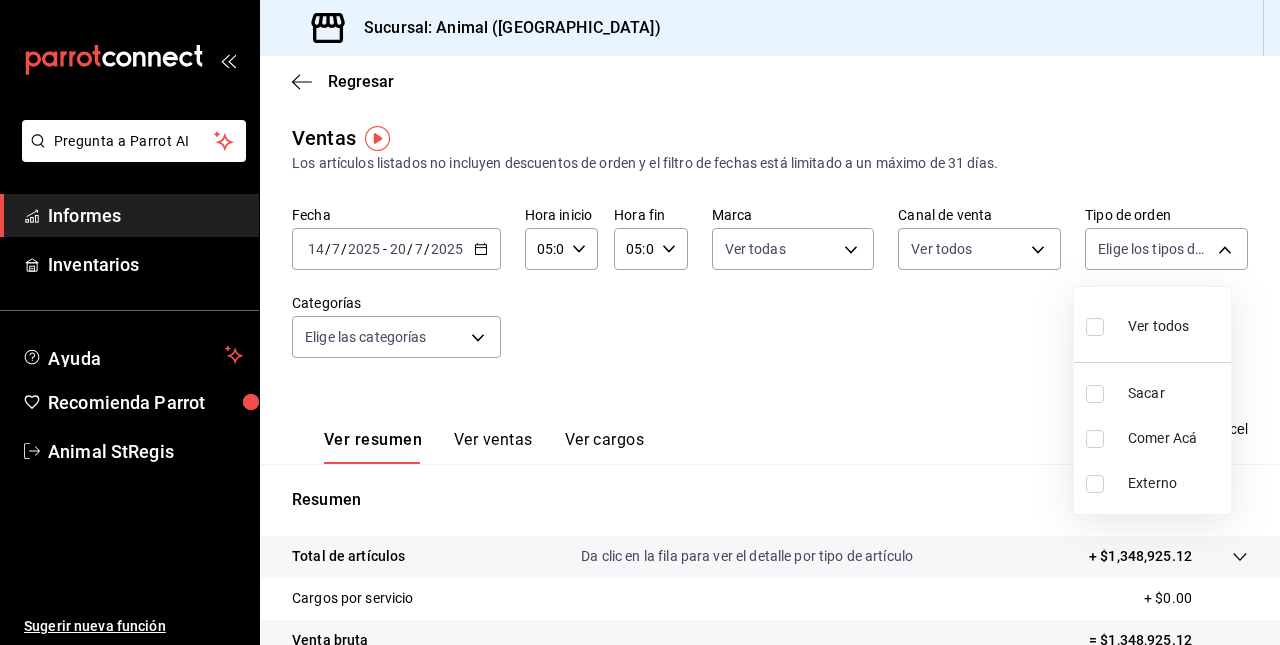 click at bounding box center (1099, 326) 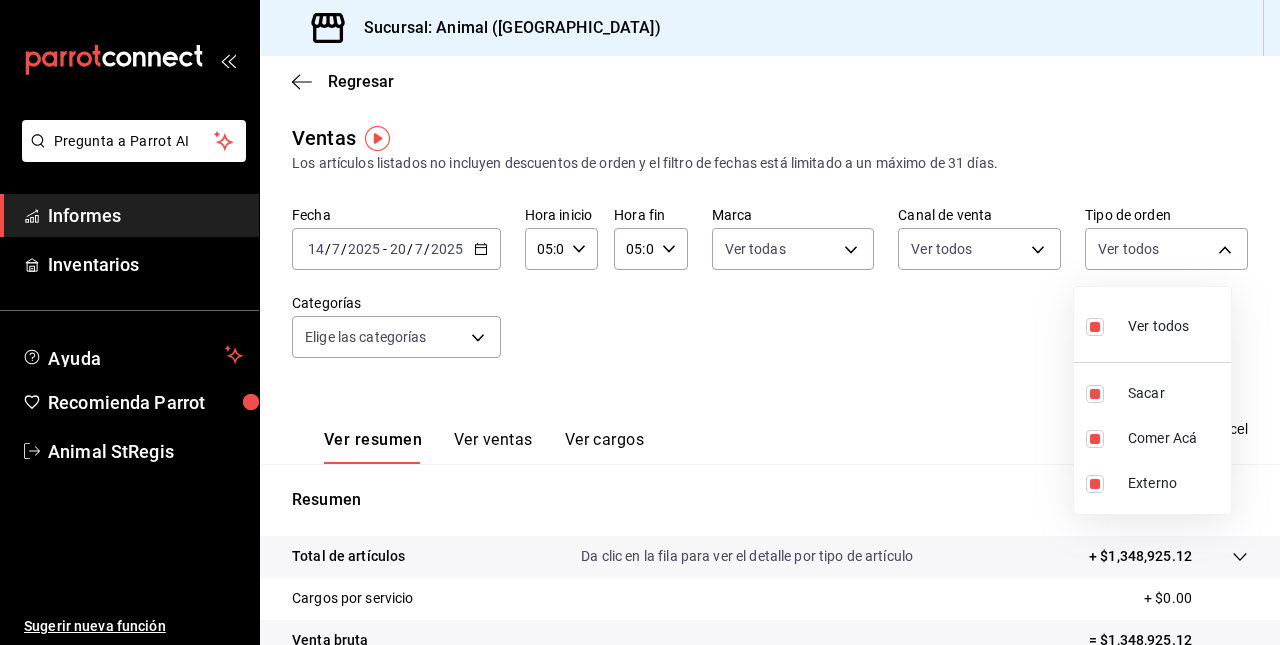 click at bounding box center [640, 322] 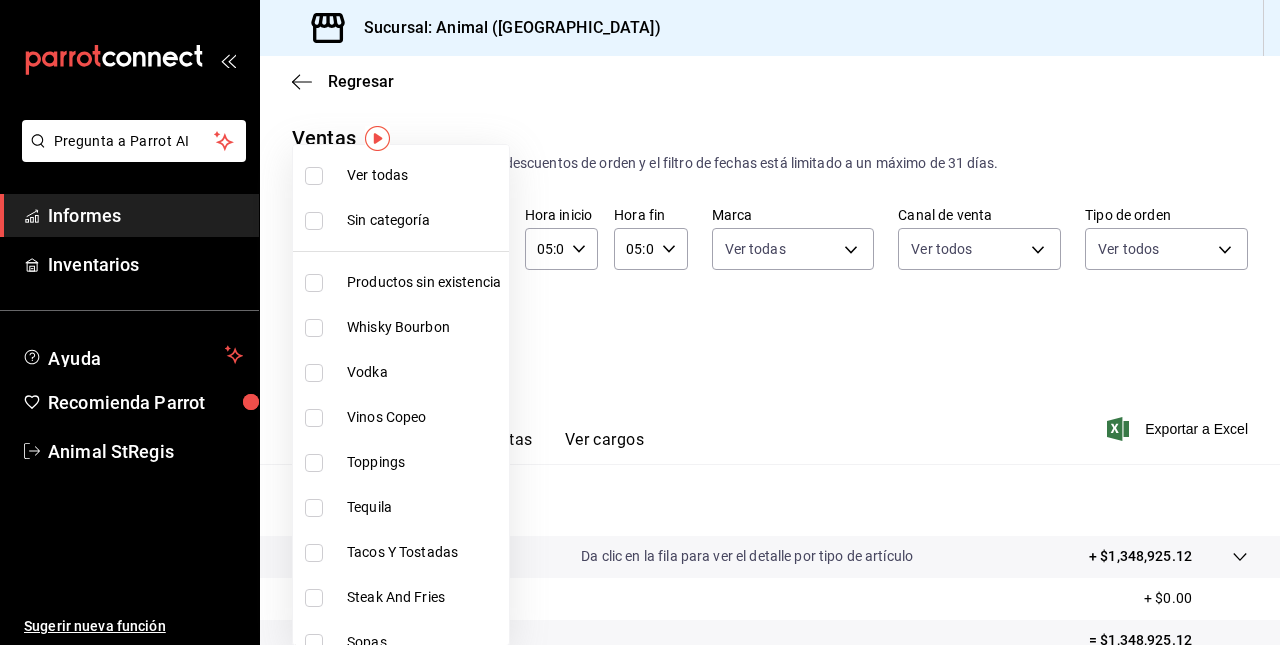 click on "Pregunta a Parrot AI Informes   Inventarios   Ayuda Recomienda Parrot   Animal StRegis   Sugerir nueva función   Sucursal: Animal (St Regis) Regresar Ventas Los artículos listados no incluyen descuentos de orden y el filtro de fechas está limitado a un máximo de 31 [PERSON_NAME]. Fecha [DATE] [DATE] - [DATE] [DATE] Hora inicio 05:00 Hora inicio Hora fin 05:00 Hora fin Marca Ver todas 3f39fcdc-c8c4-4fff-883a-47b345d9391c Canal de venta Ver todos PARROT,UBER_EATS,RAPPI,DIDI_FOOD,ONLINE Tipo de orden Ver todos 3f245141-8cb2-4099-bf0f-bc16ed99609a,be50bec9-a7ef-41cc-9154-7015b9ad380c,EXTERNAL Categorías Elige las categorías Ver resumen Ver ventas Ver cargos Exportar a Excel Resumen Total de artículos Da clic en la fila para ver el detalle por tipo de artículo + $1,348,925.12 Cargos por servicio + $0.00 Venta bruta = $1,348,925.12 Descuentos totales - $15,784.00 Certificados de regalo - $0.00 Venta total = $1,333,141.12 Impuestos - $183,881.53 Venta [PERSON_NAME] = $1,149,259.59 Pregunta a Parrot AI" at bounding box center [640, 322] 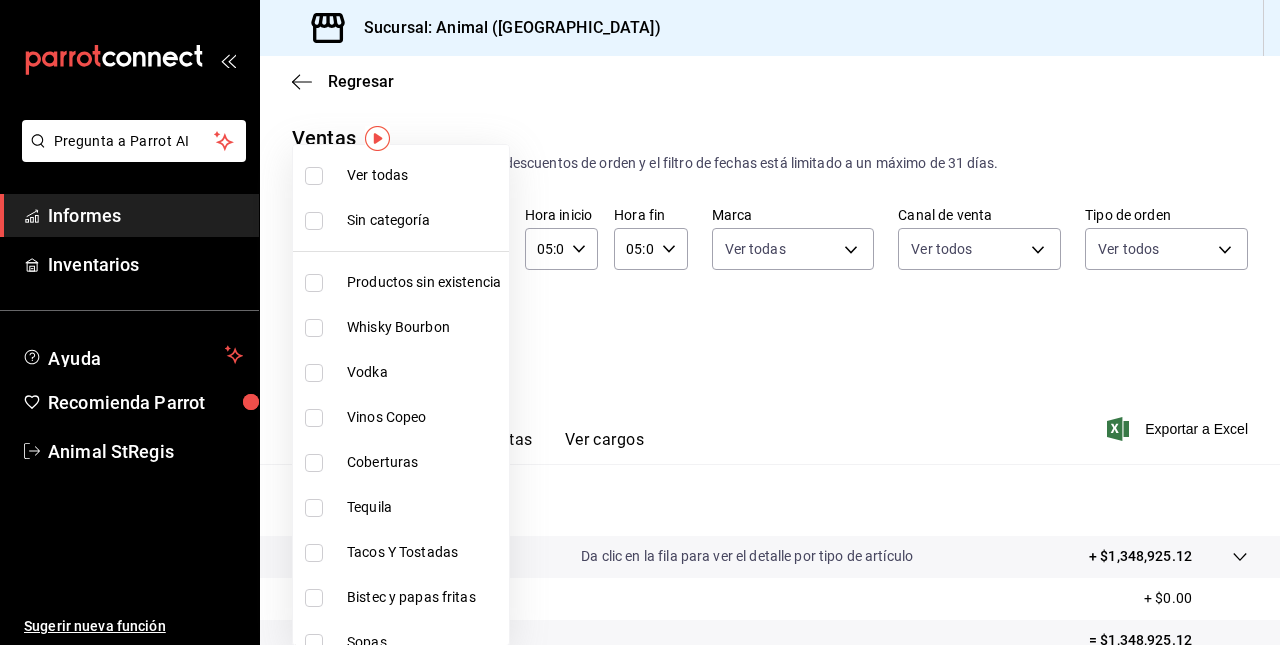 click on "Ver todas" at bounding box center [424, 175] 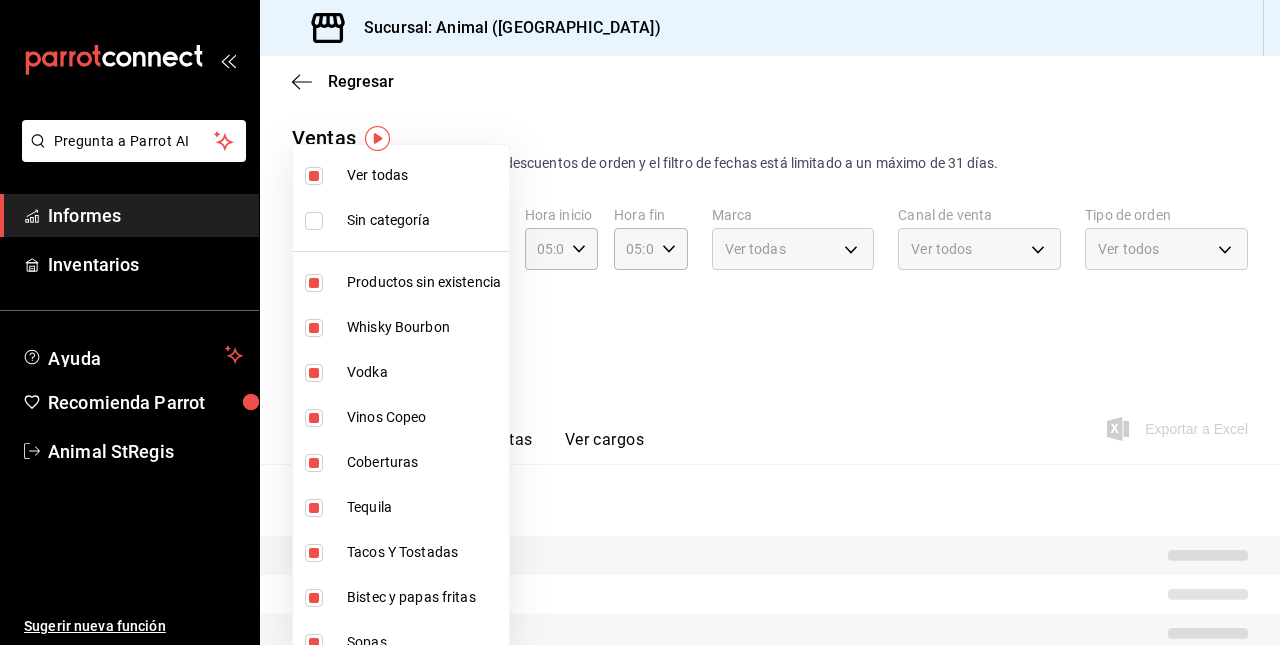 click at bounding box center (640, 322) 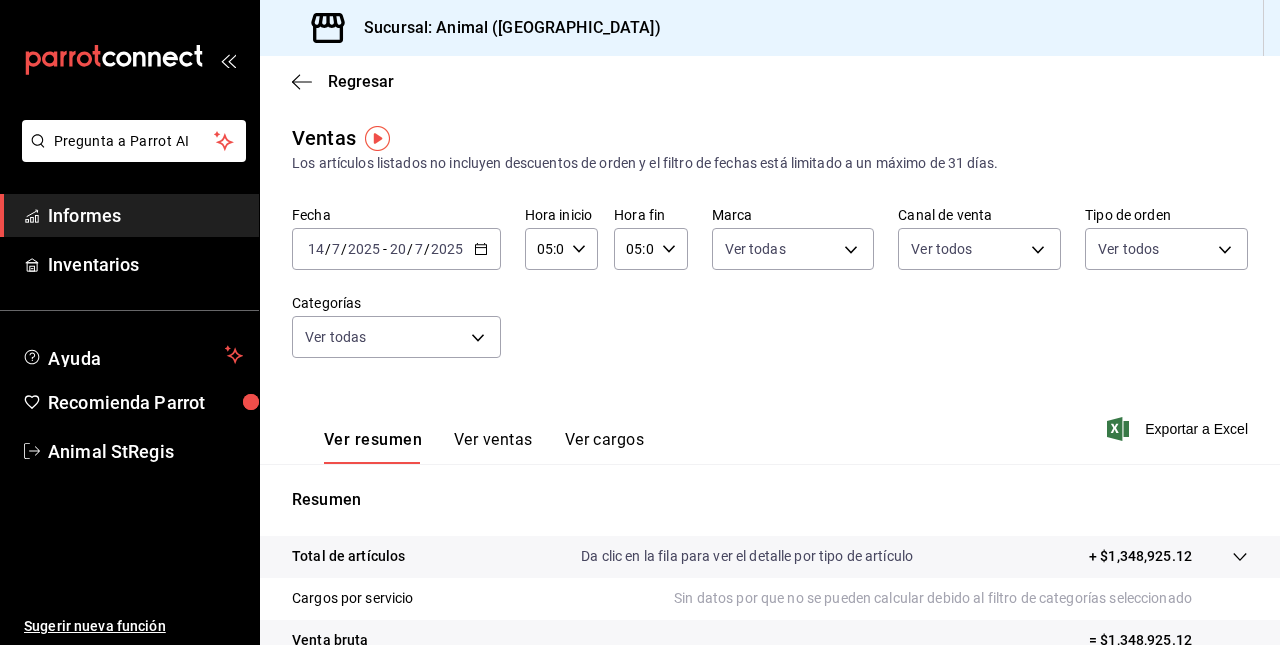 click on "Ver ventas" at bounding box center (493, 447) 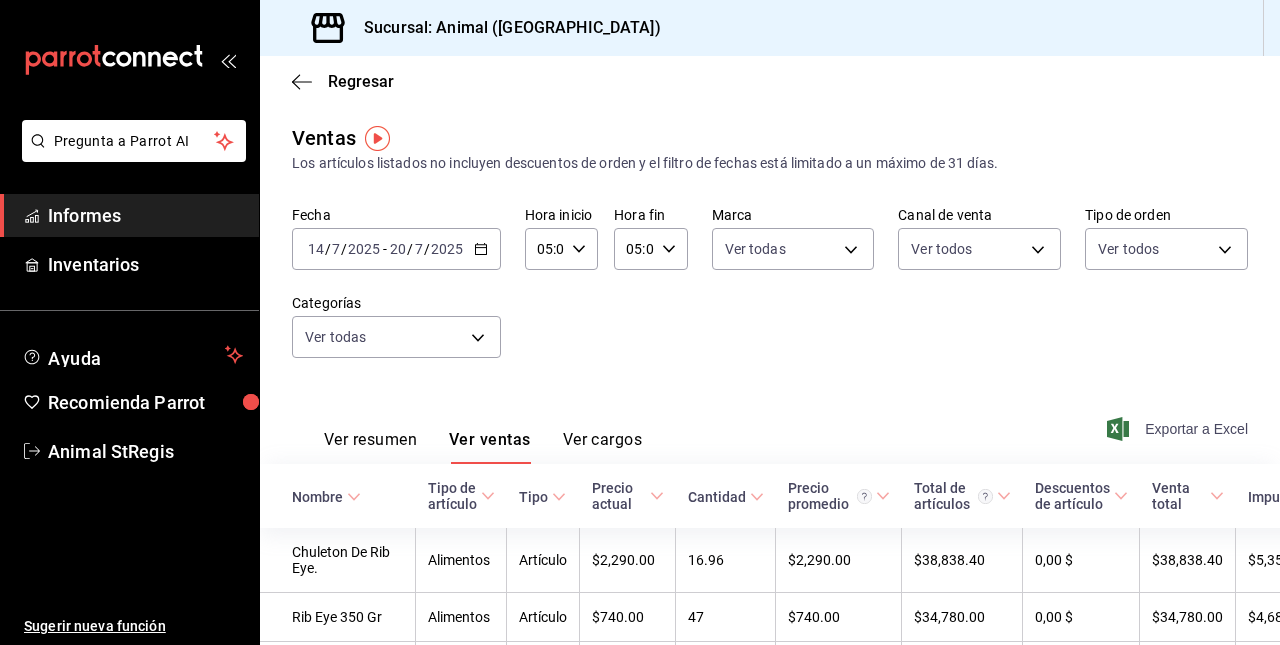 click on "Exportar a Excel" at bounding box center [1196, 429] 